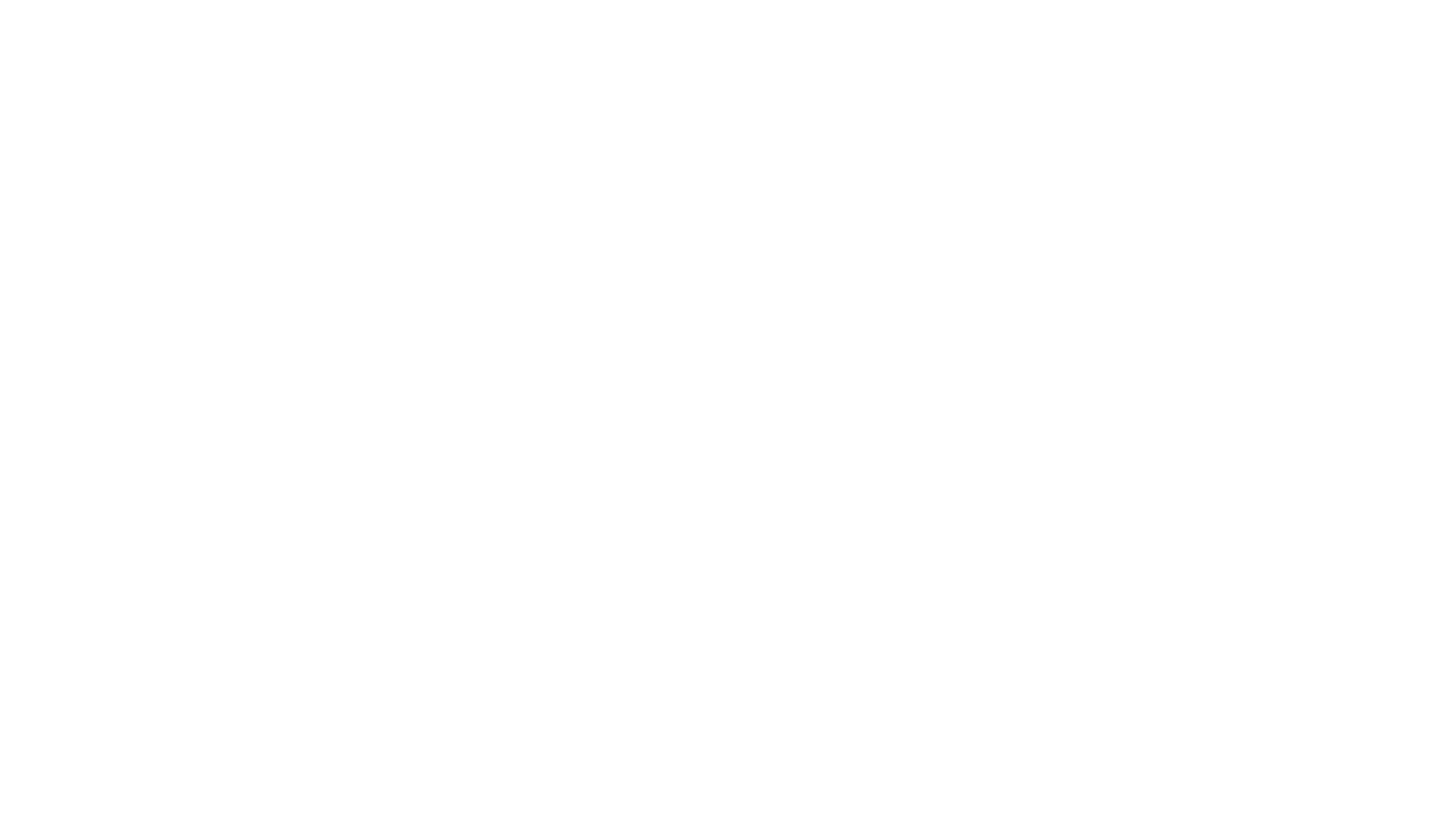 scroll, scrollTop: 0, scrollLeft: 0, axis: both 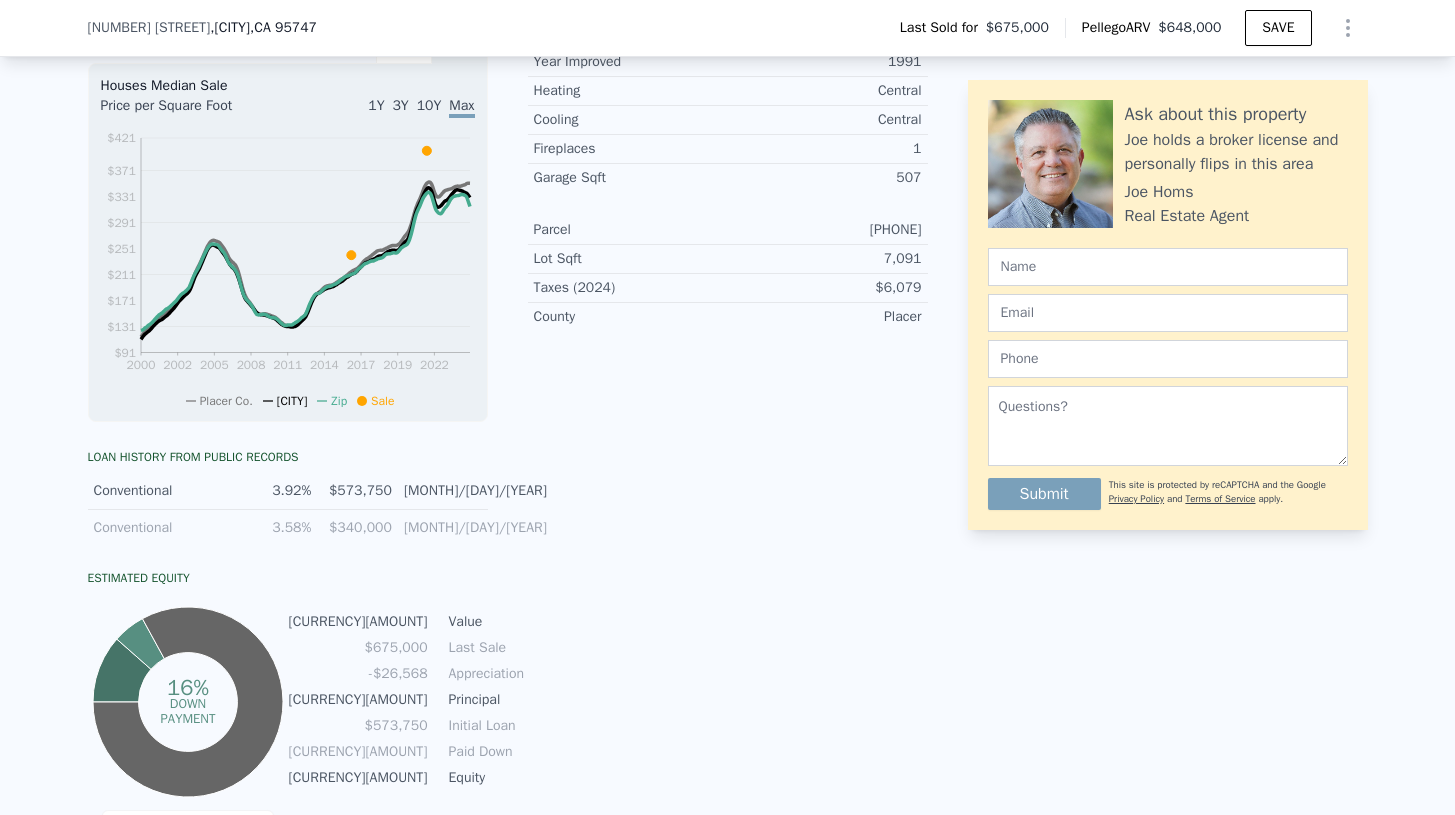 click 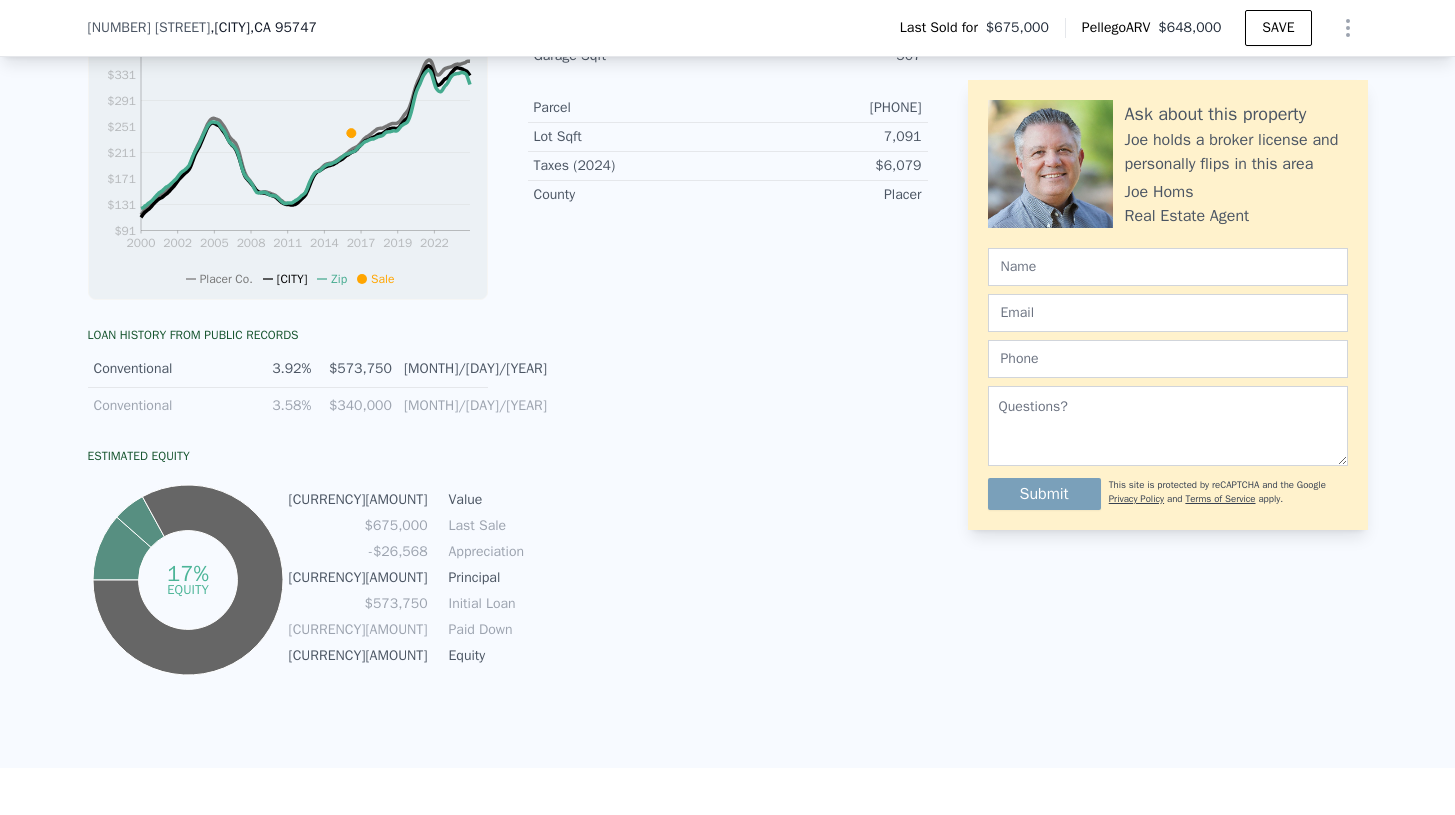 scroll, scrollTop: 756, scrollLeft: 0, axis: vertical 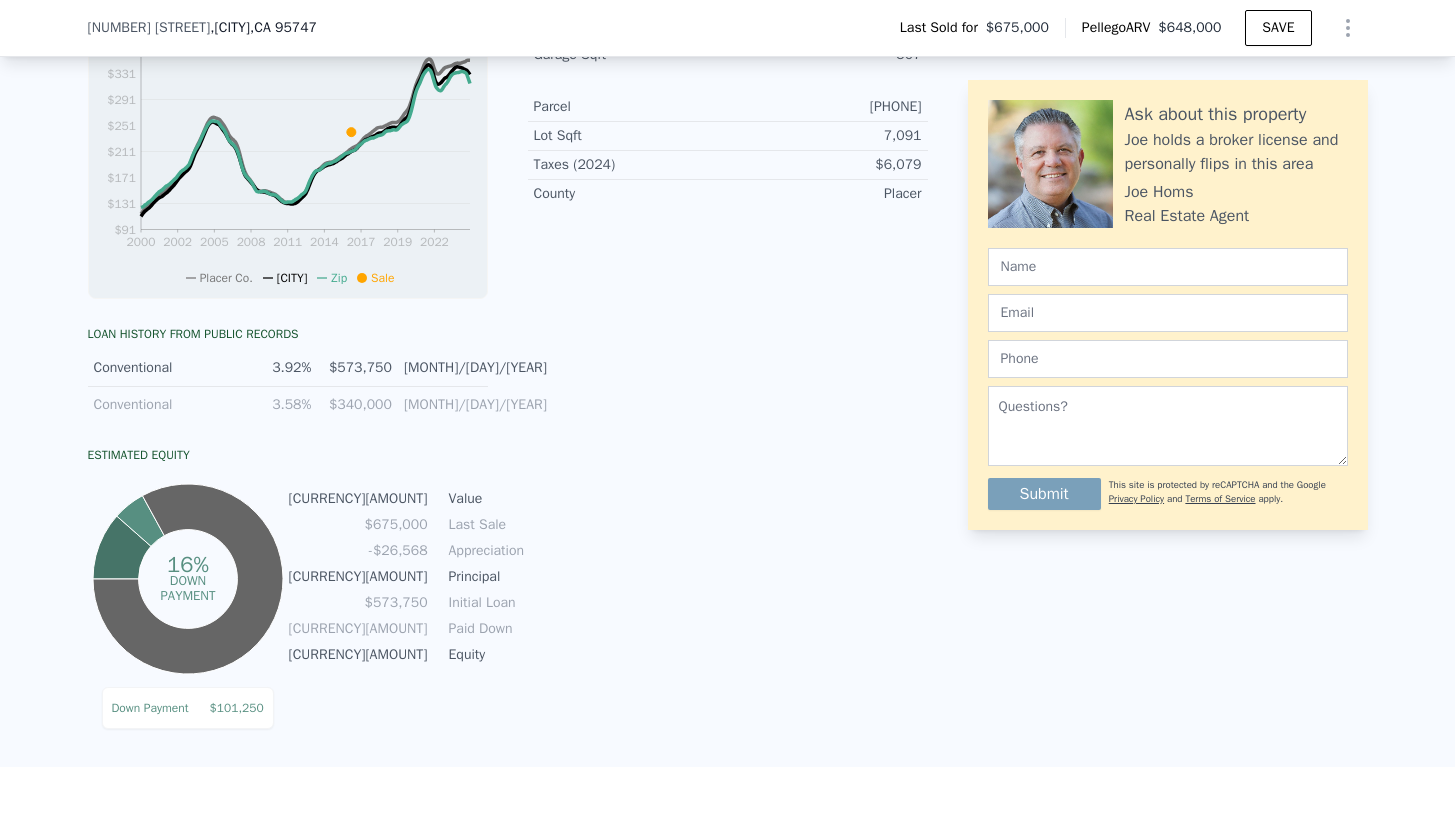 click 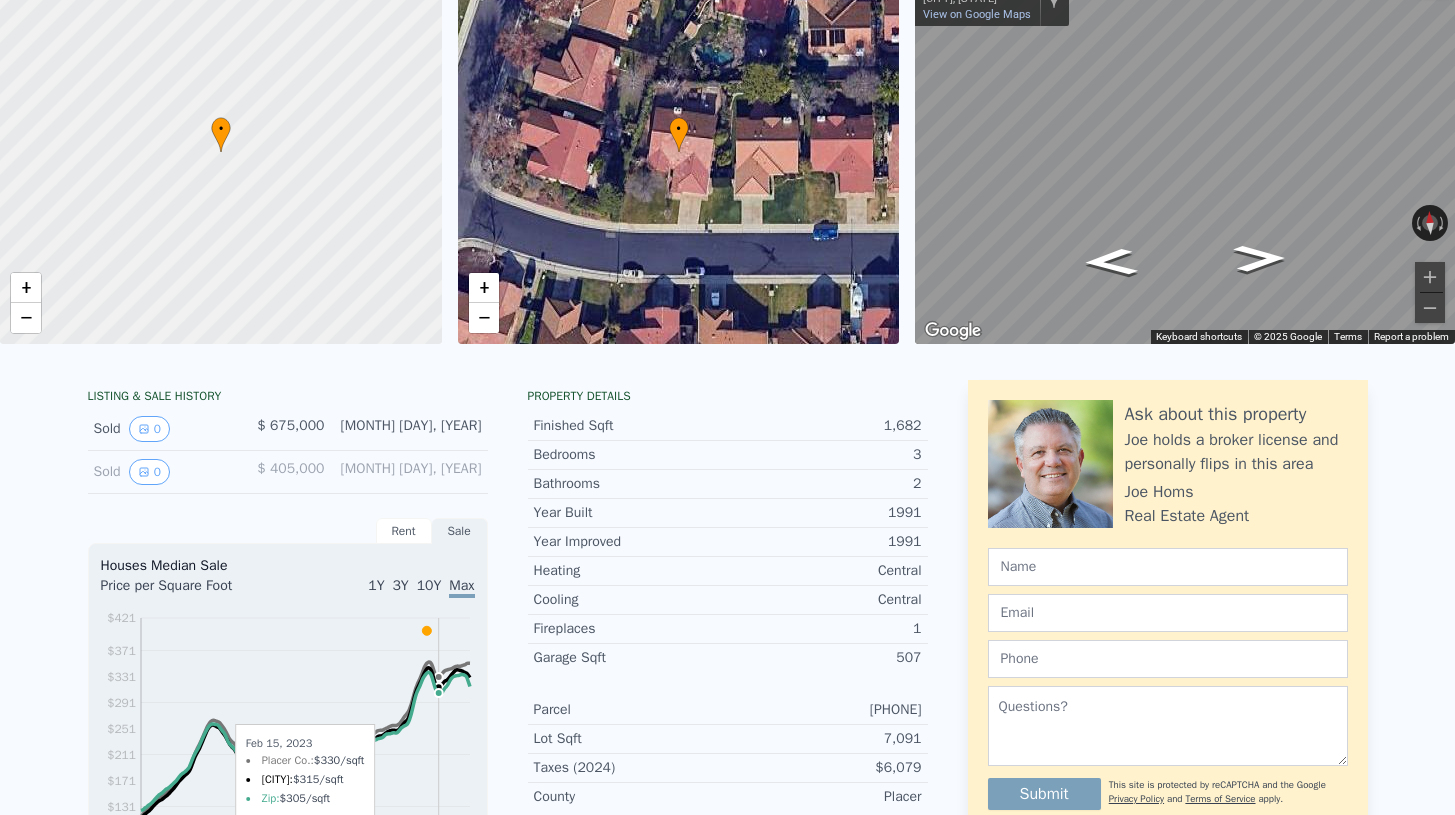 scroll, scrollTop: 0, scrollLeft: 0, axis: both 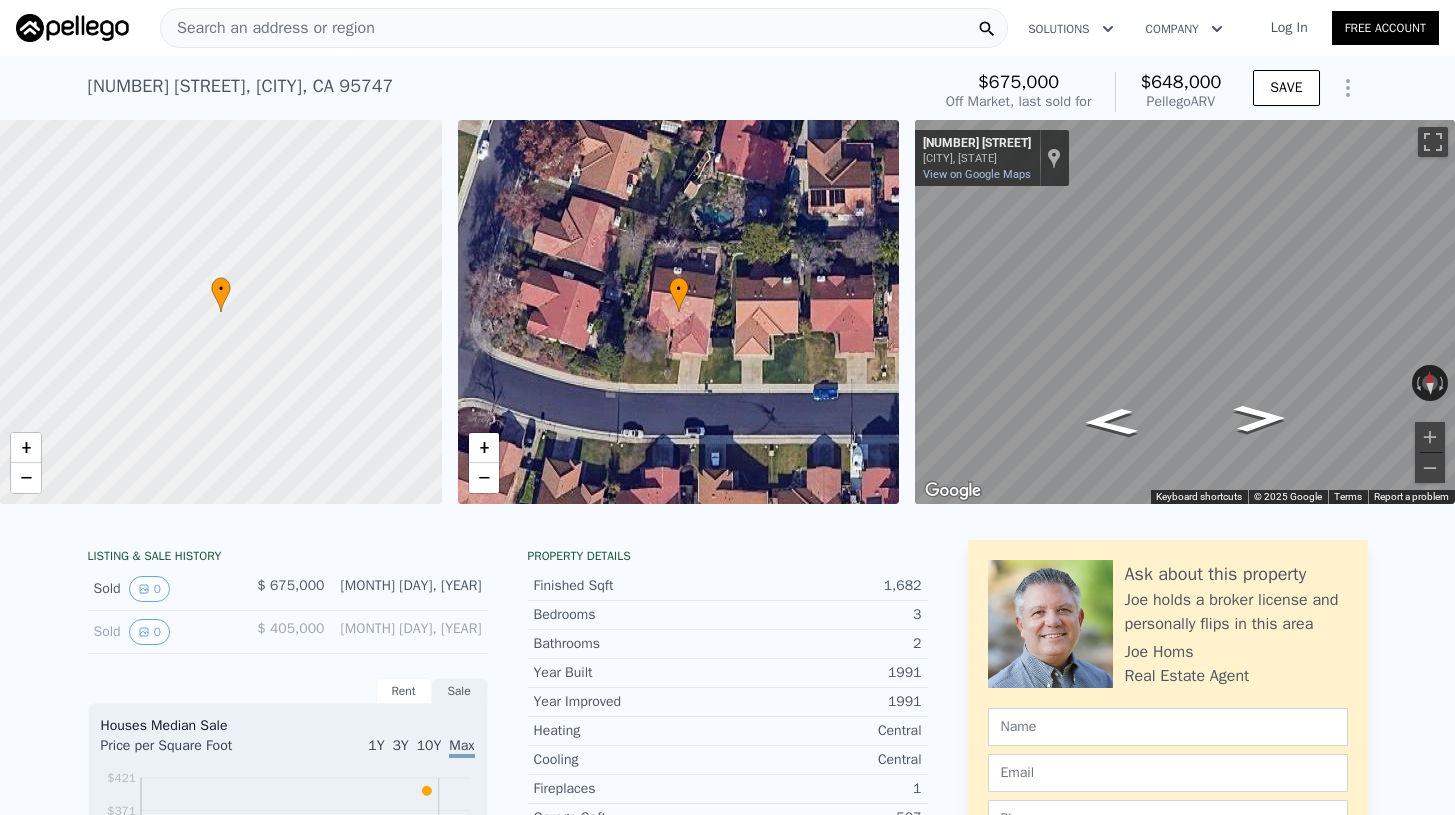 click on "Search an address or region" at bounding box center [268, 28] 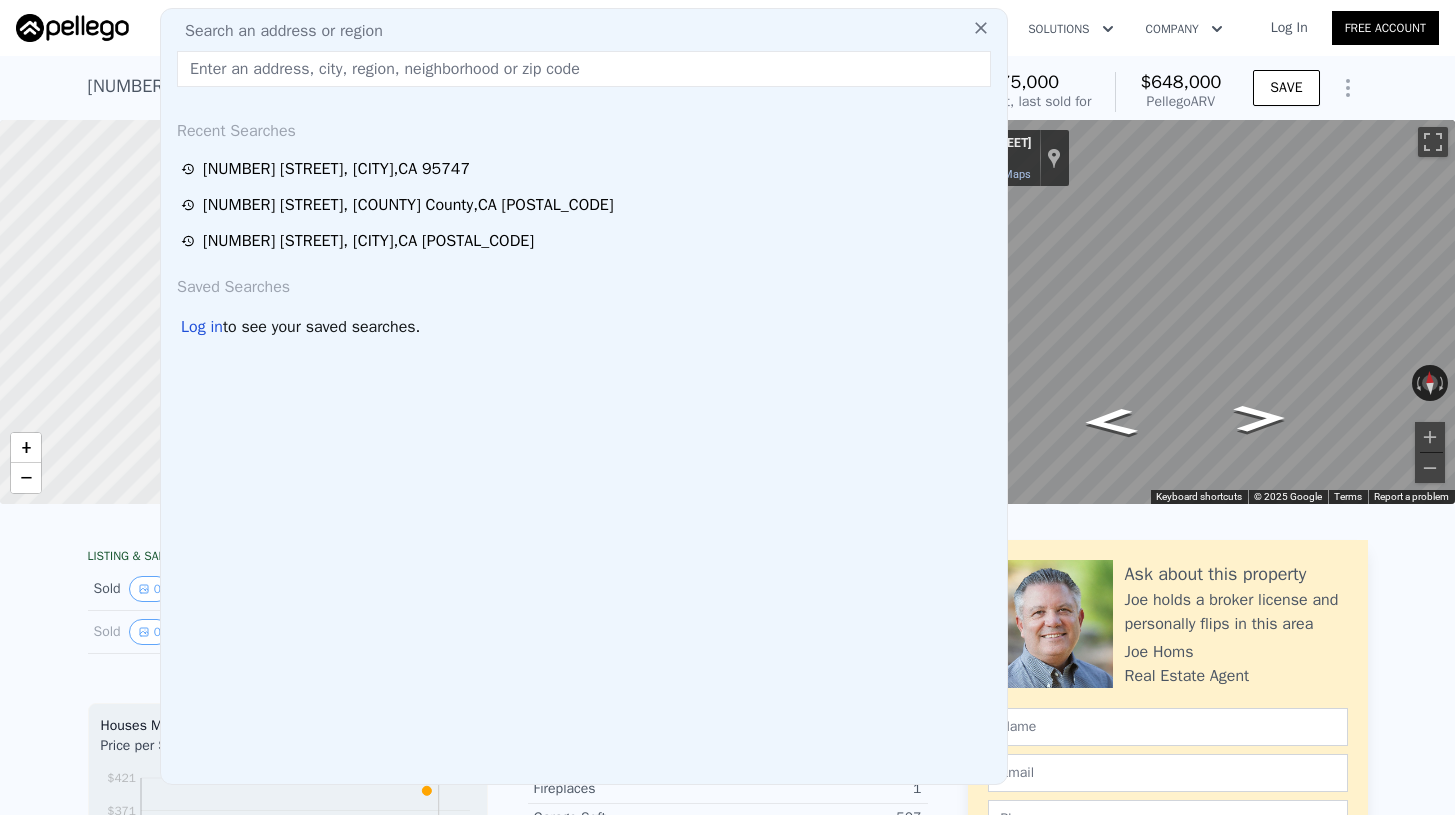 paste on "[NUMBER] [STREET], [CITY], [STATE] [POSTAL_CODE]" 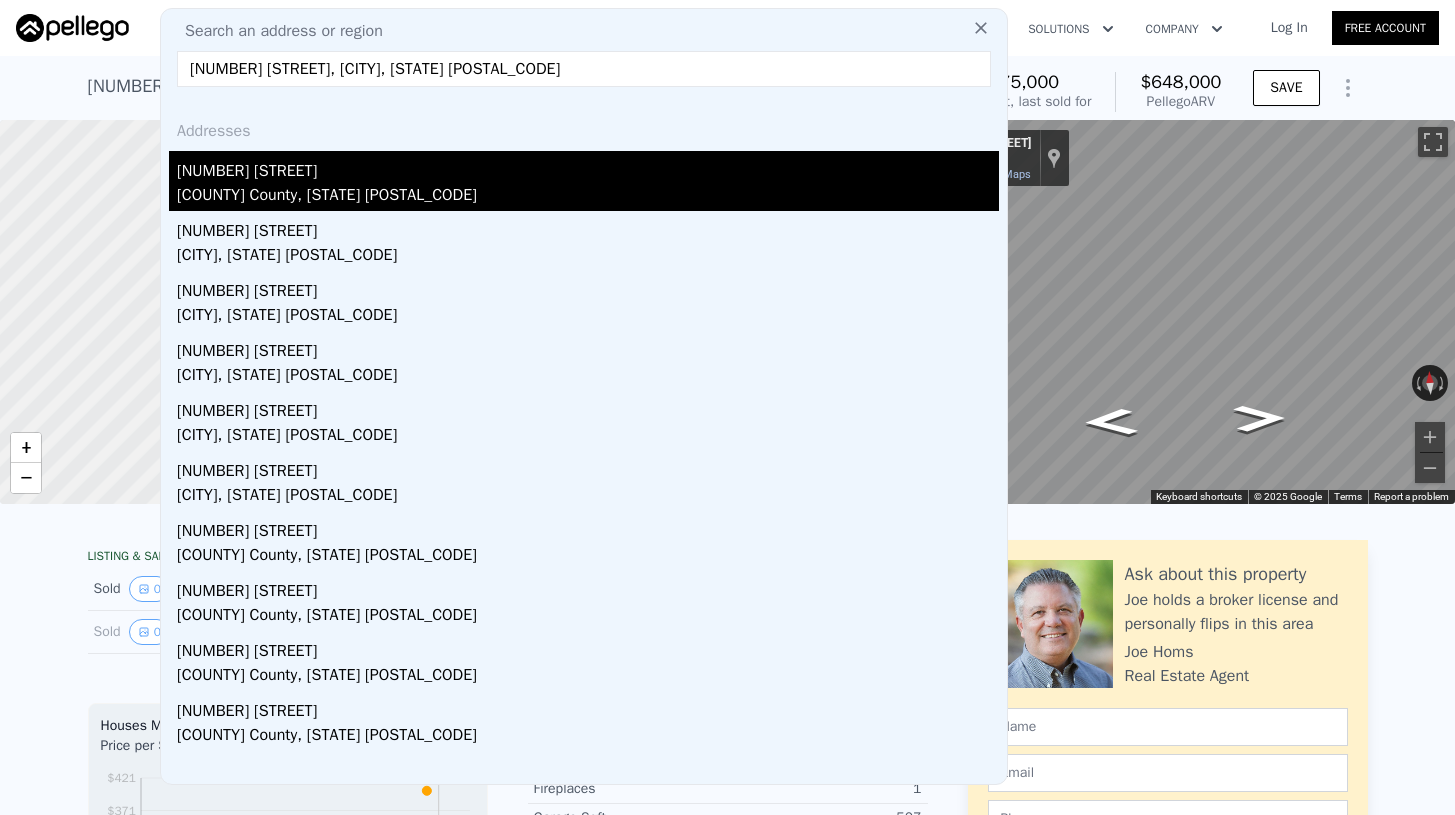 type on "[NUMBER] [STREET], [CITY], [STATE] [POSTAL_CODE]" 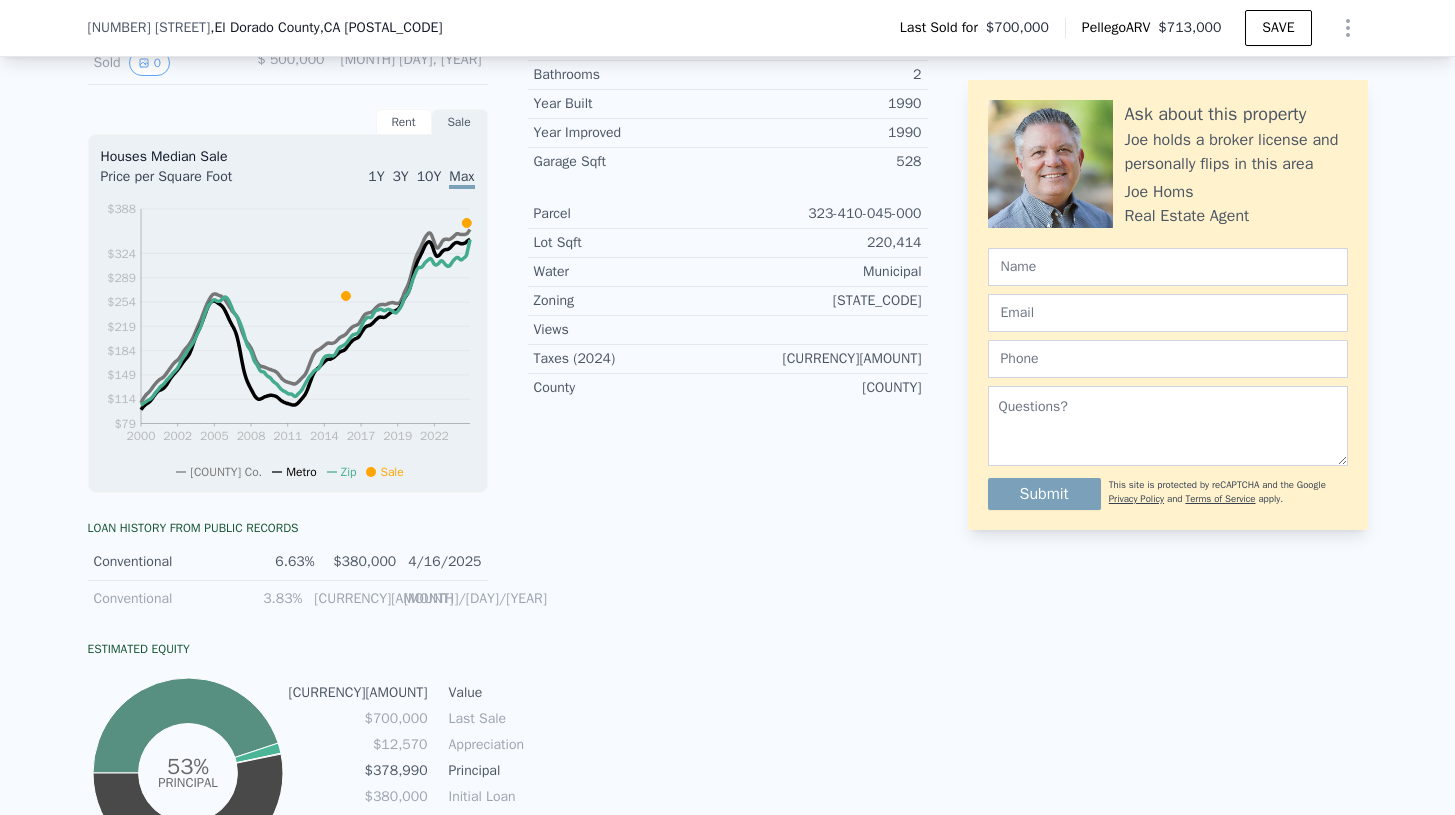 scroll, scrollTop: 379, scrollLeft: 0, axis: vertical 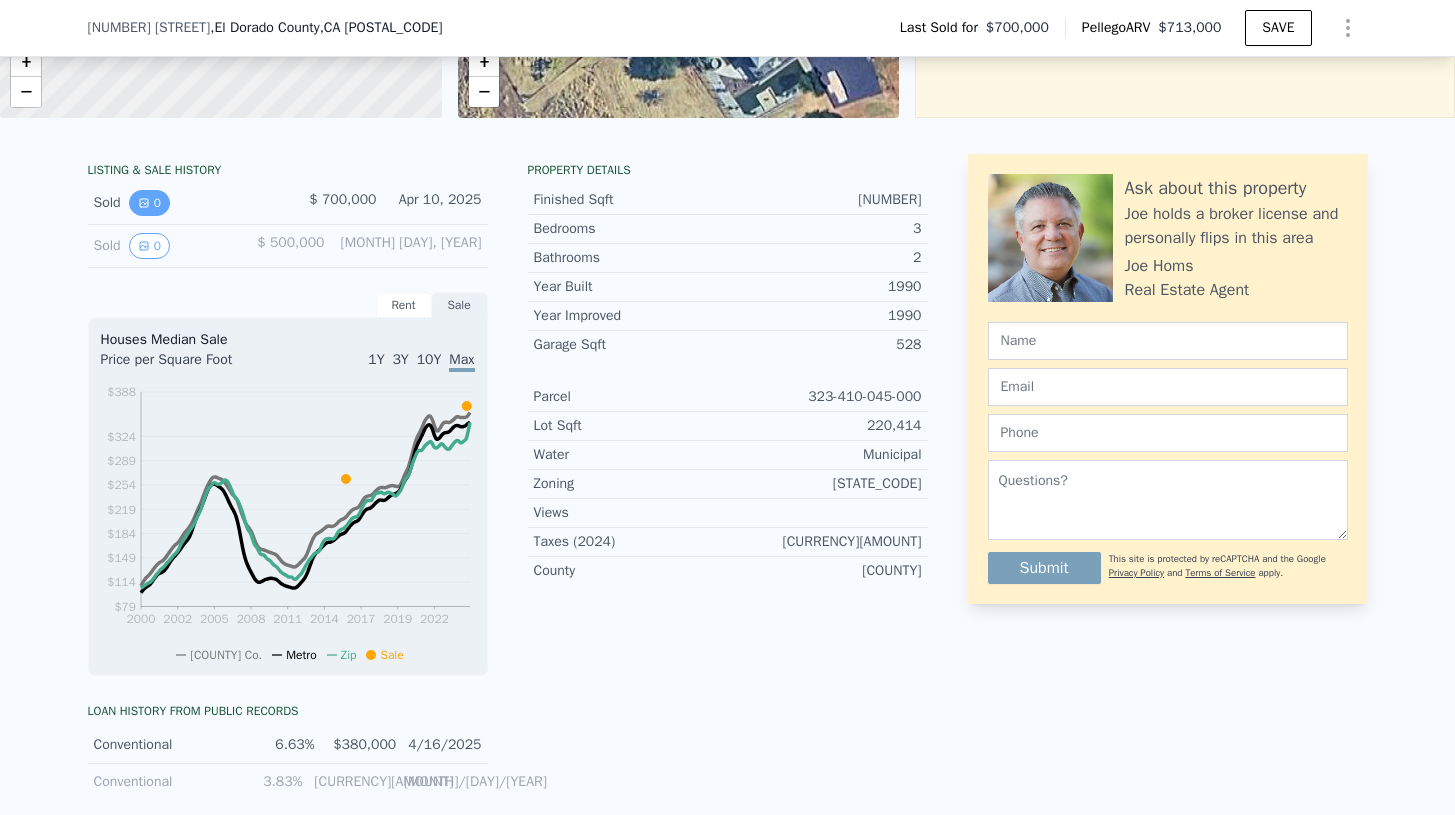 click on "0" at bounding box center [149, 203] 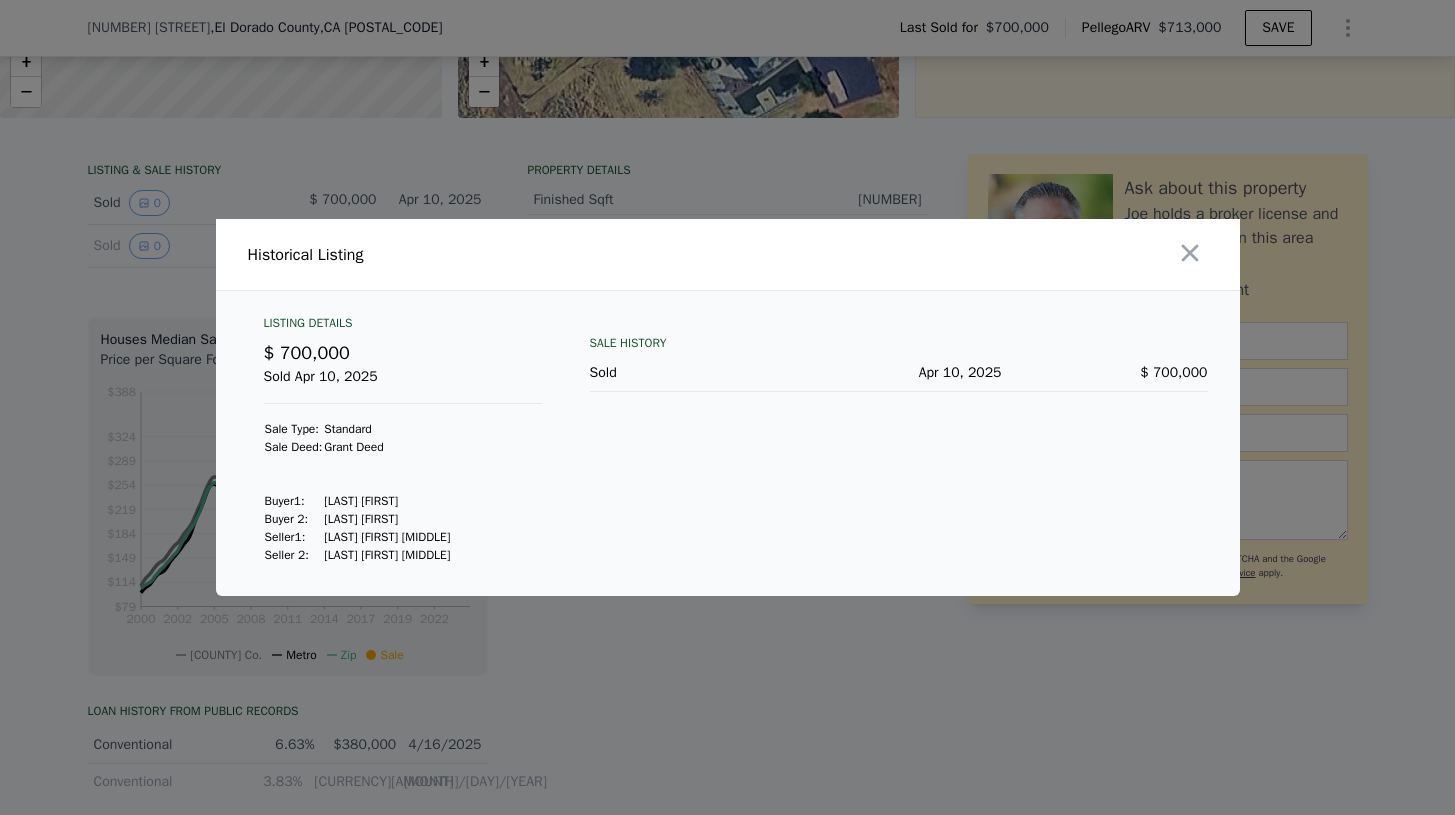 click on "Listing Details [CURRENCY][AMOUNT] Sold   [MONTH] [DAY], [YEAR] Sale Type: Standard Sale Deed: Grant Deed     Buyer  1 : [FIRST] [LAST] Buyer 2: [FIRST] [LAST] Seller  1 : [LAST] [FIRST] [MIDDLE] Seller 2: [LAST] [FIRST] [MIDDLE] Sale History Sold [MONTH] [DAY], [YEAR] [CURRENCY][AMOUNT]" at bounding box center [728, 443] 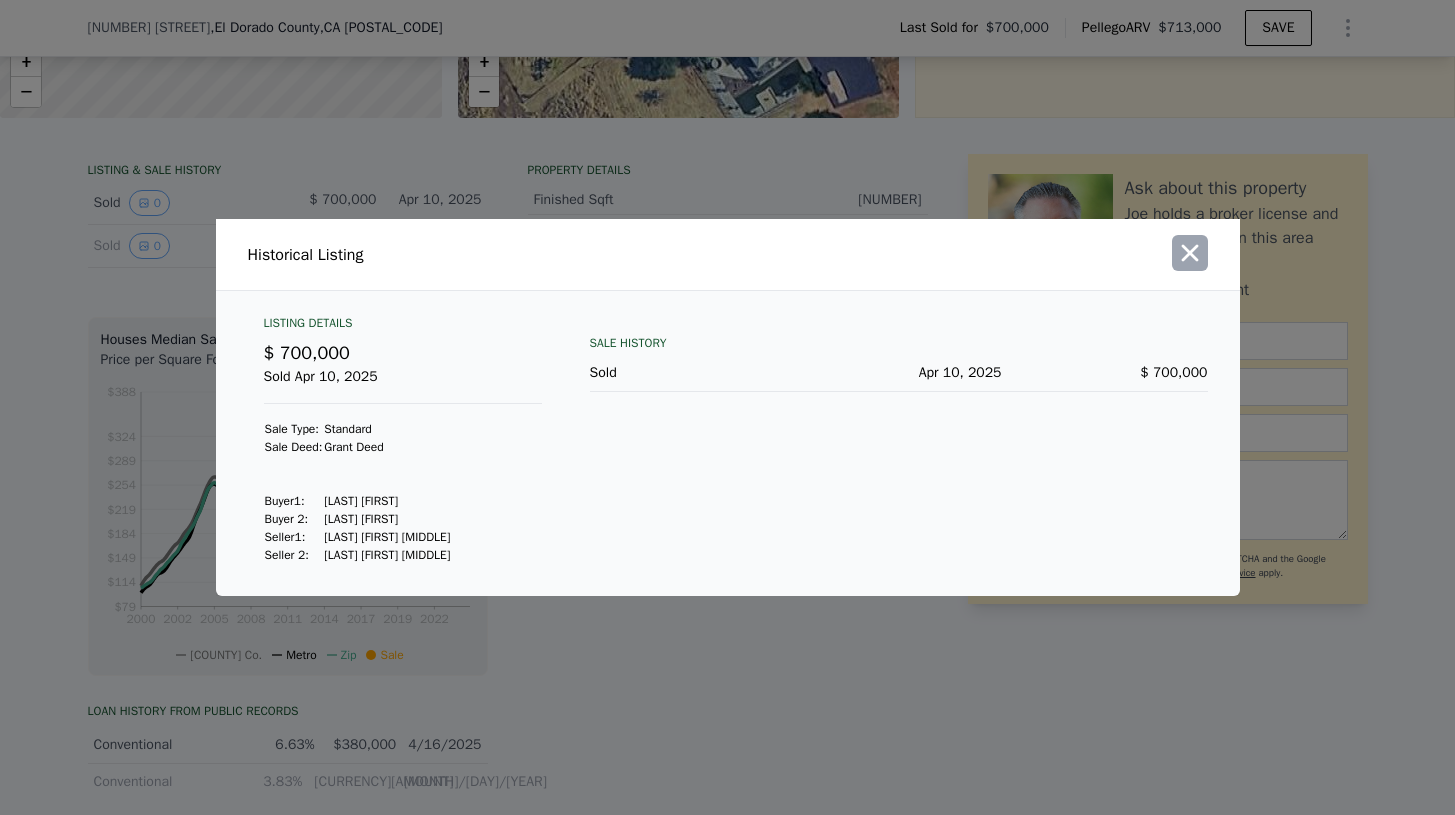 click 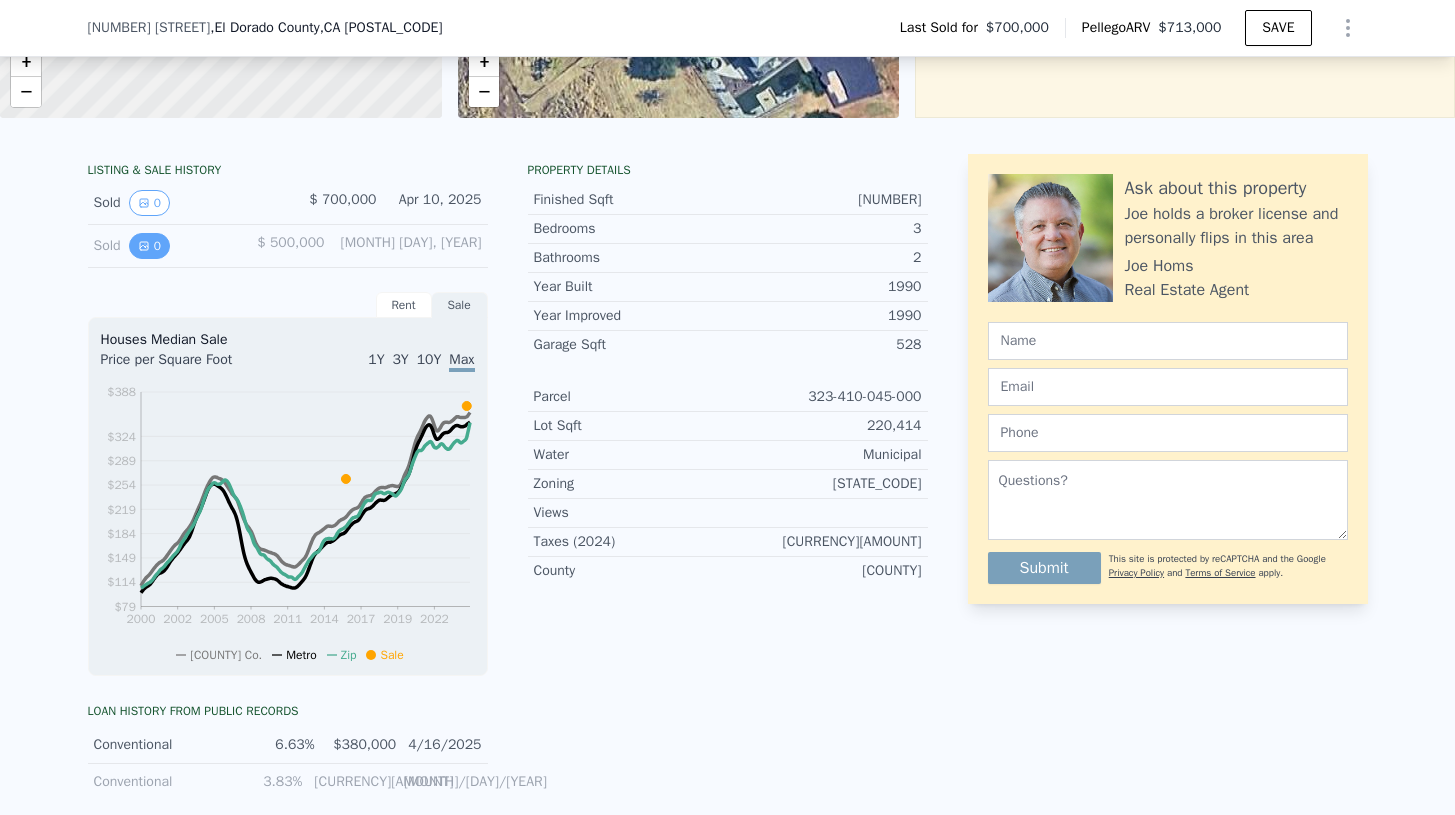 click on "0" at bounding box center (149, 246) 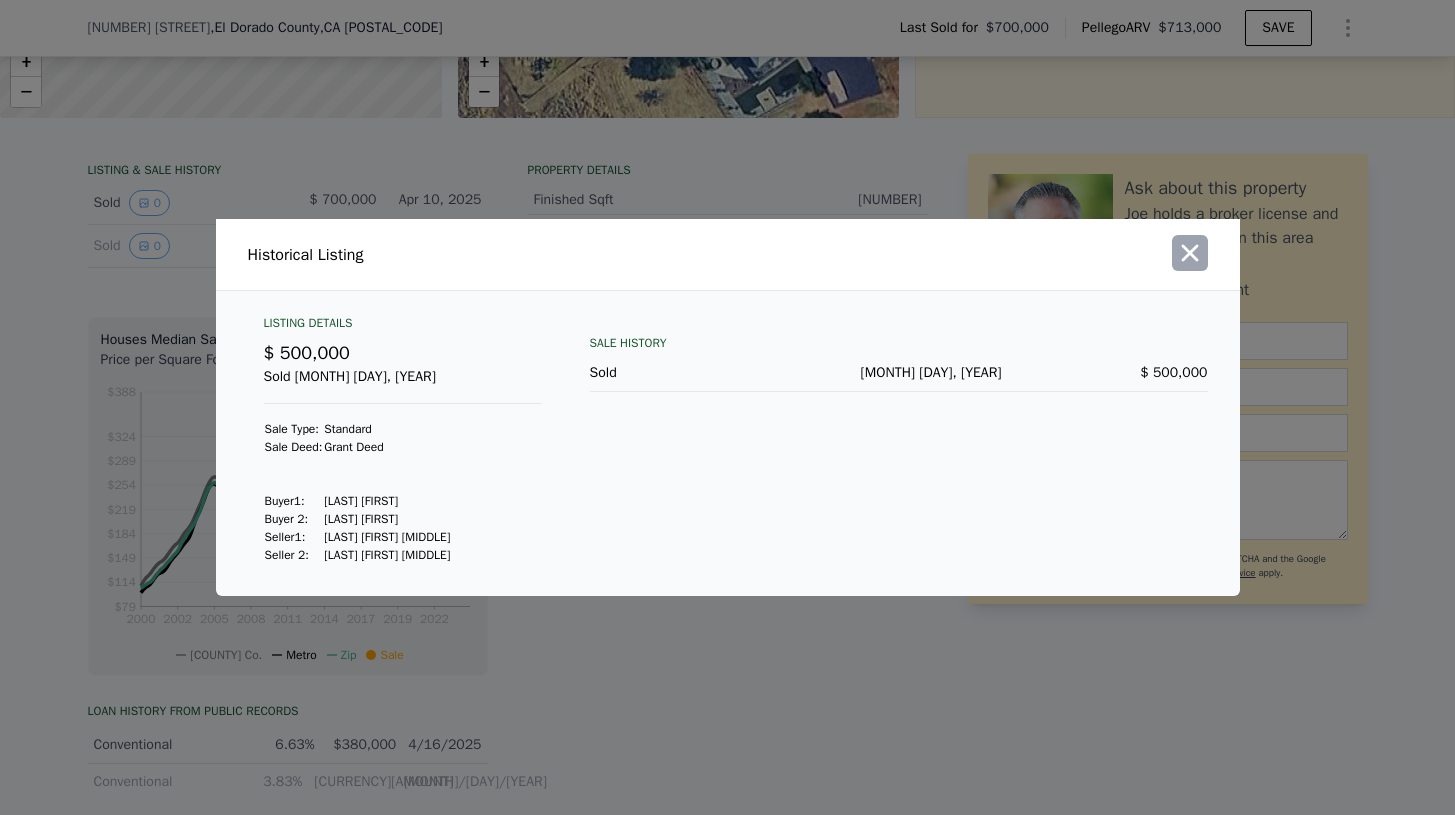 click 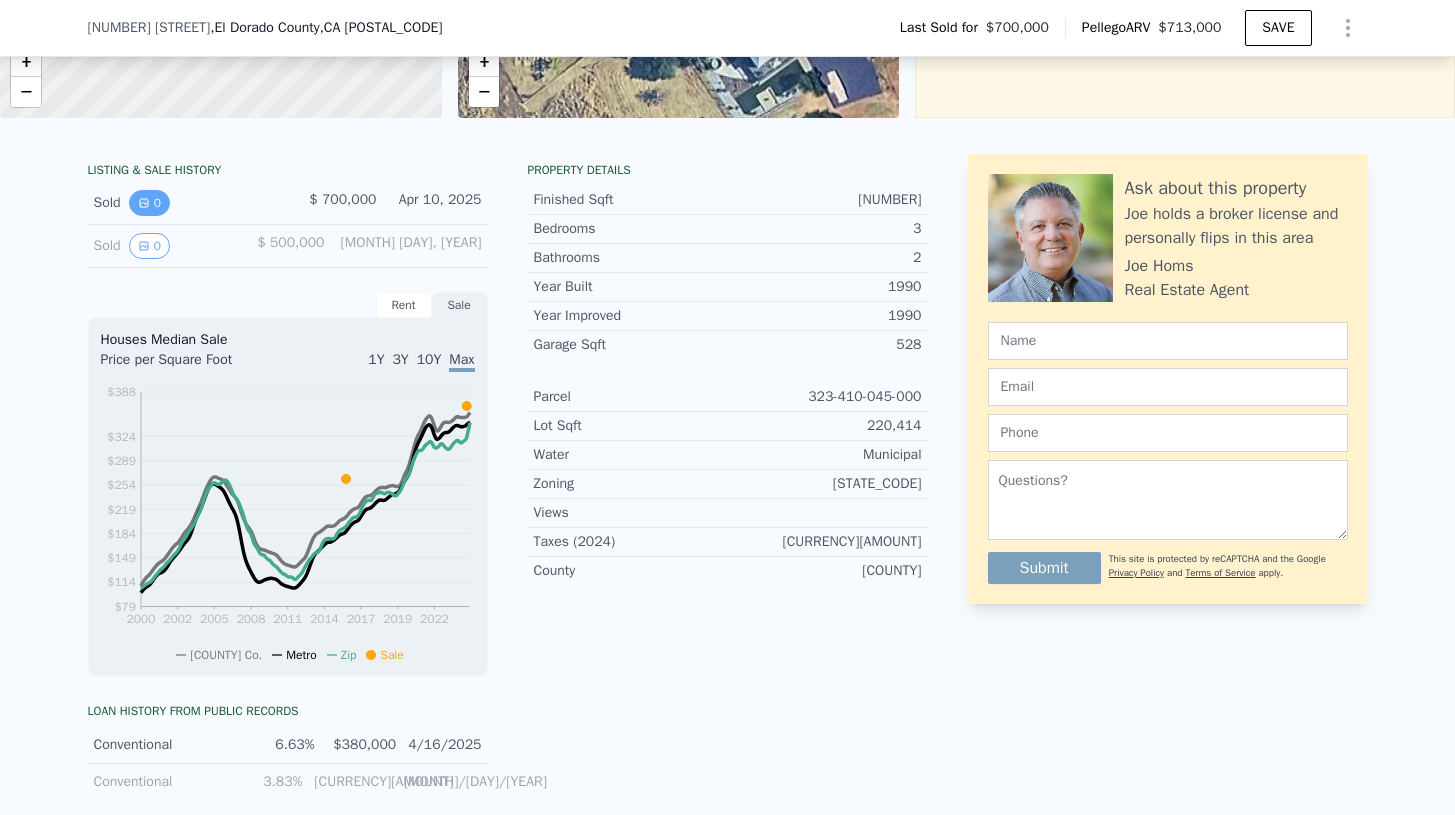click 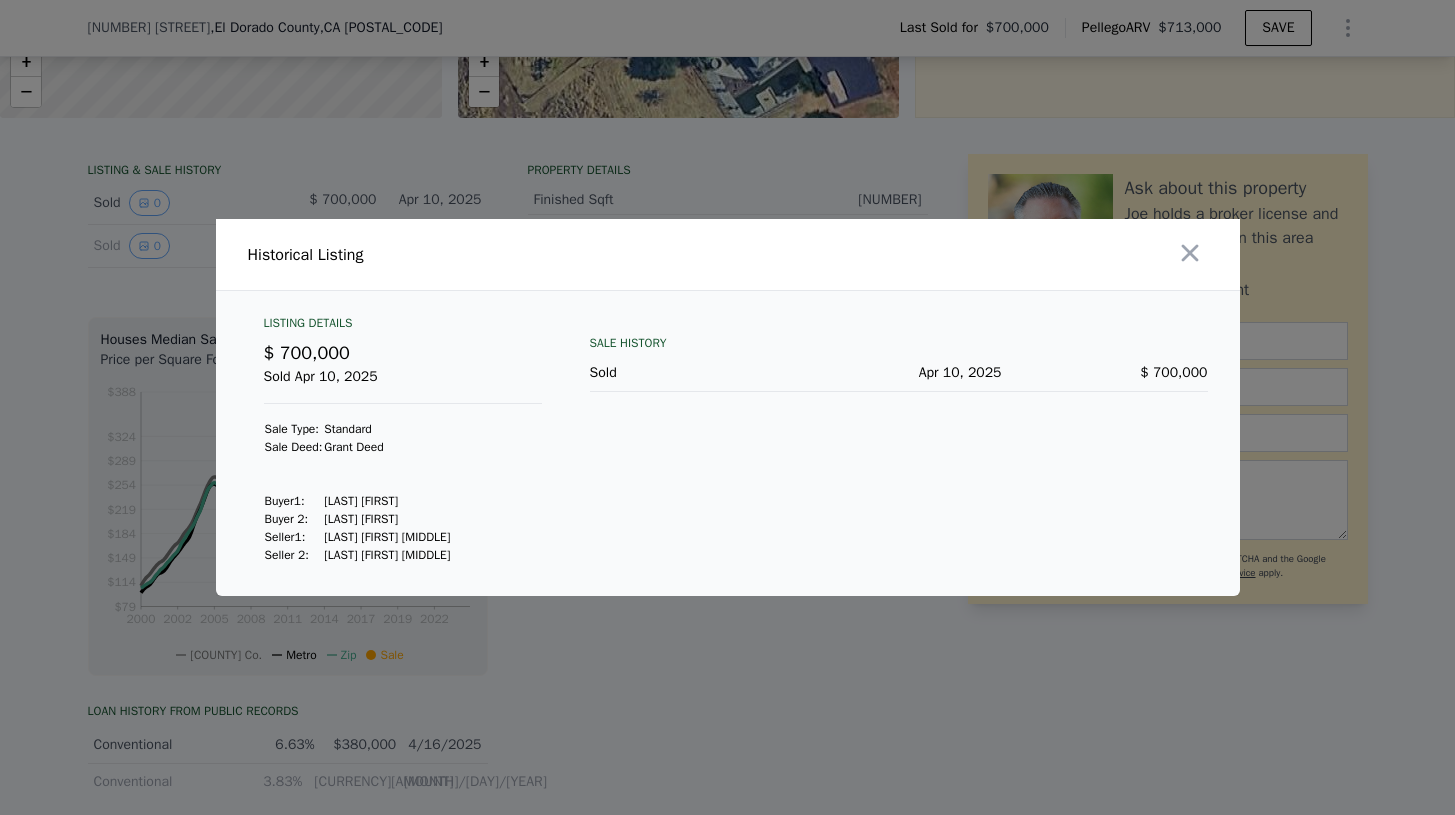 drag, startPoint x: 424, startPoint y: 496, endPoint x: 330, endPoint y: 508, distance: 94.76286 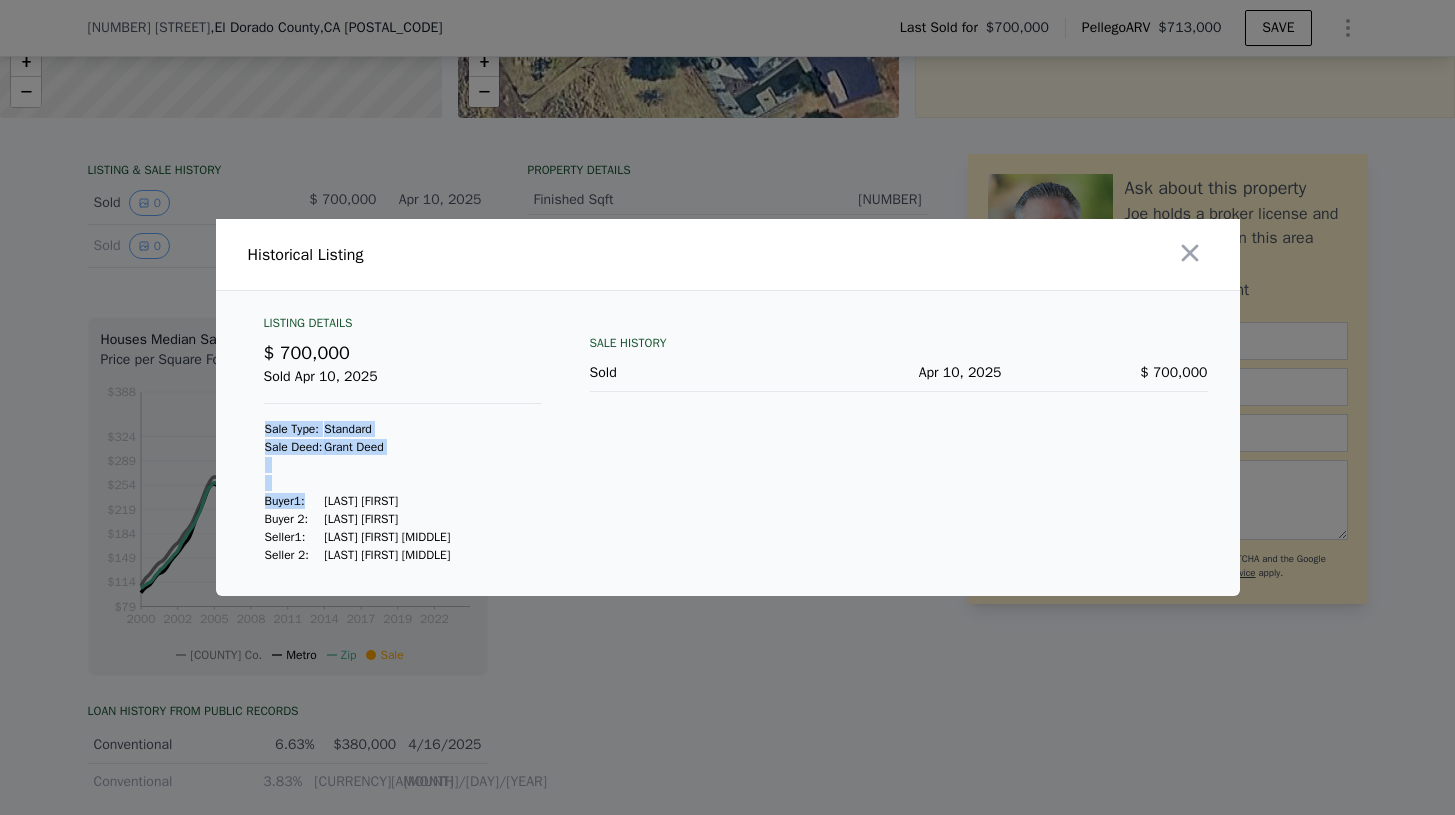 drag, startPoint x: 453, startPoint y: 493, endPoint x: 319, endPoint y: 498, distance: 134.09325 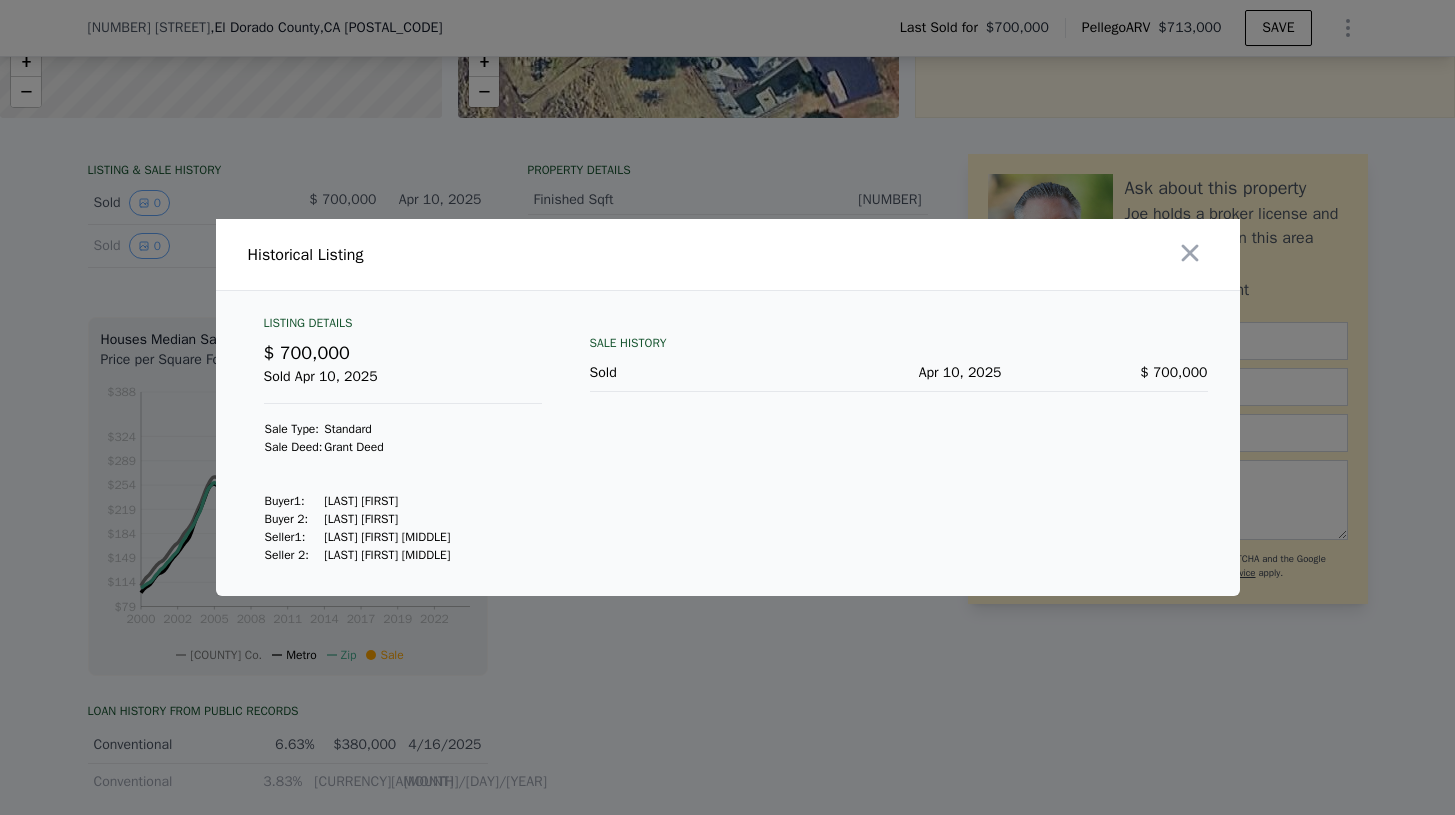 drag, startPoint x: 333, startPoint y: 499, endPoint x: 445, endPoint y: 499, distance: 112 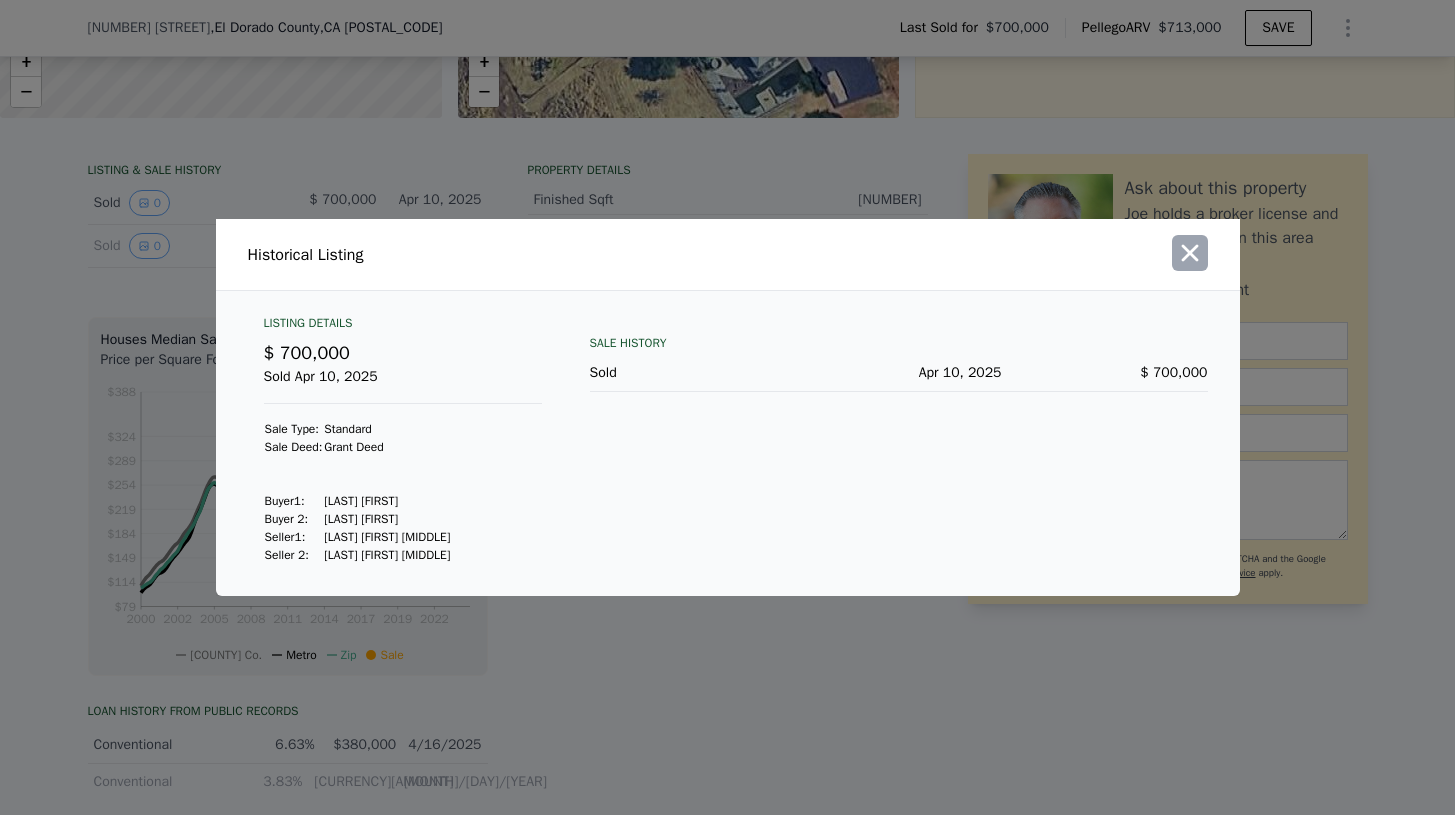 click 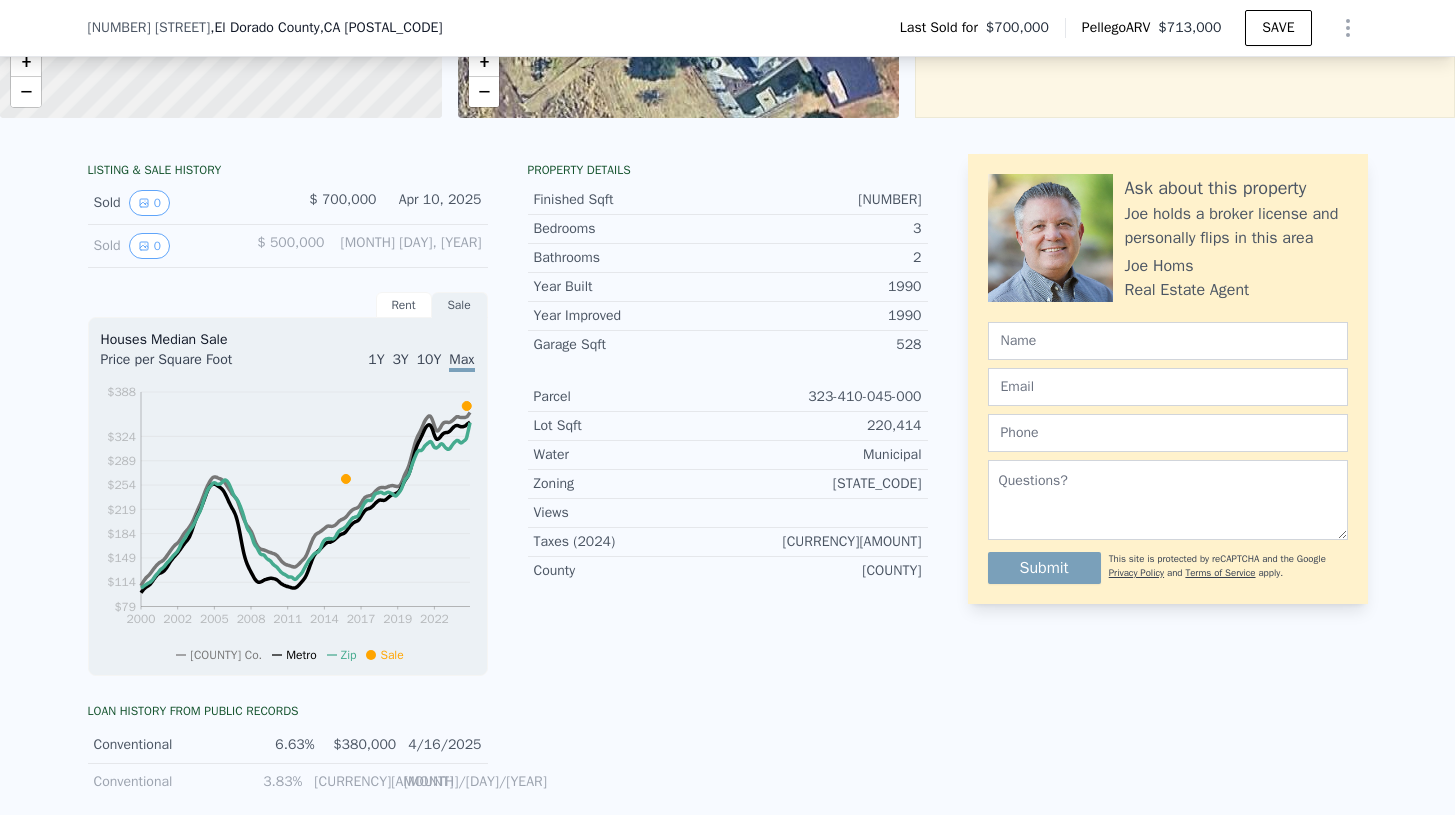 scroll, scrollTop: 0, scrollLeft: 0, axis: both 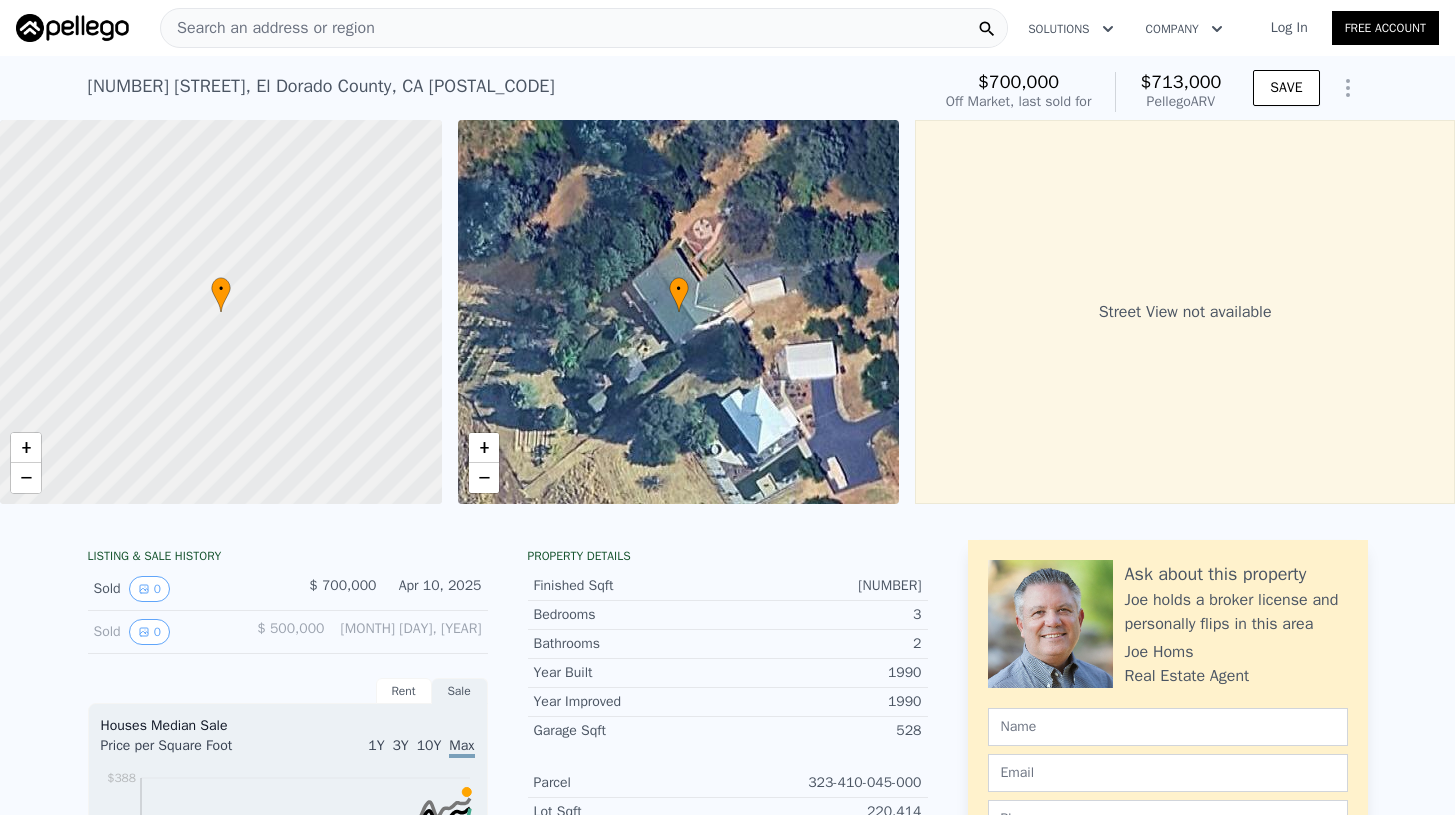 click on "Search an address or region" at bounding box center [268, 28] 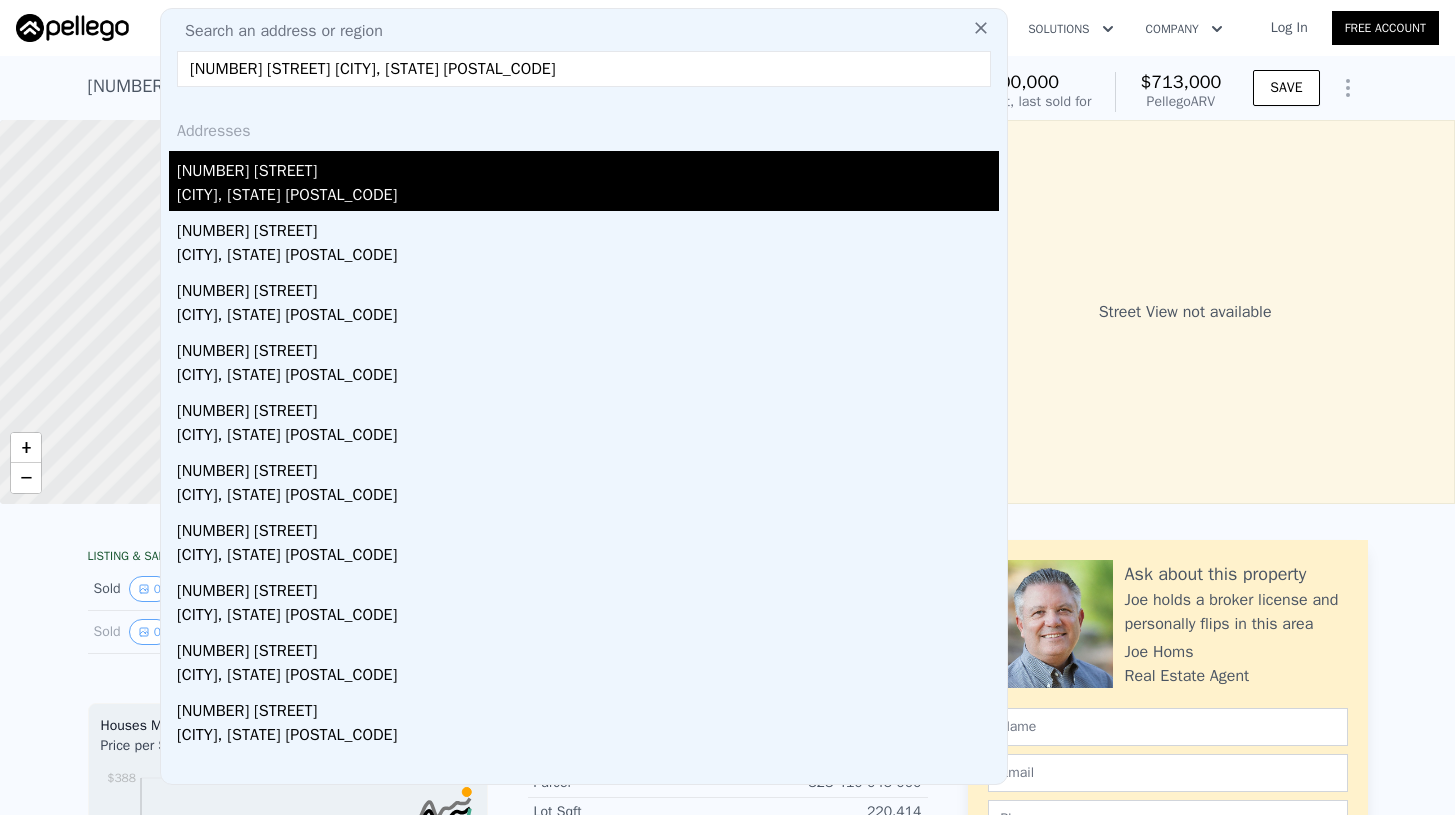 type on "[NUMBER] [STREET] [CITY], [STATE] [POSTAL_CODE]" 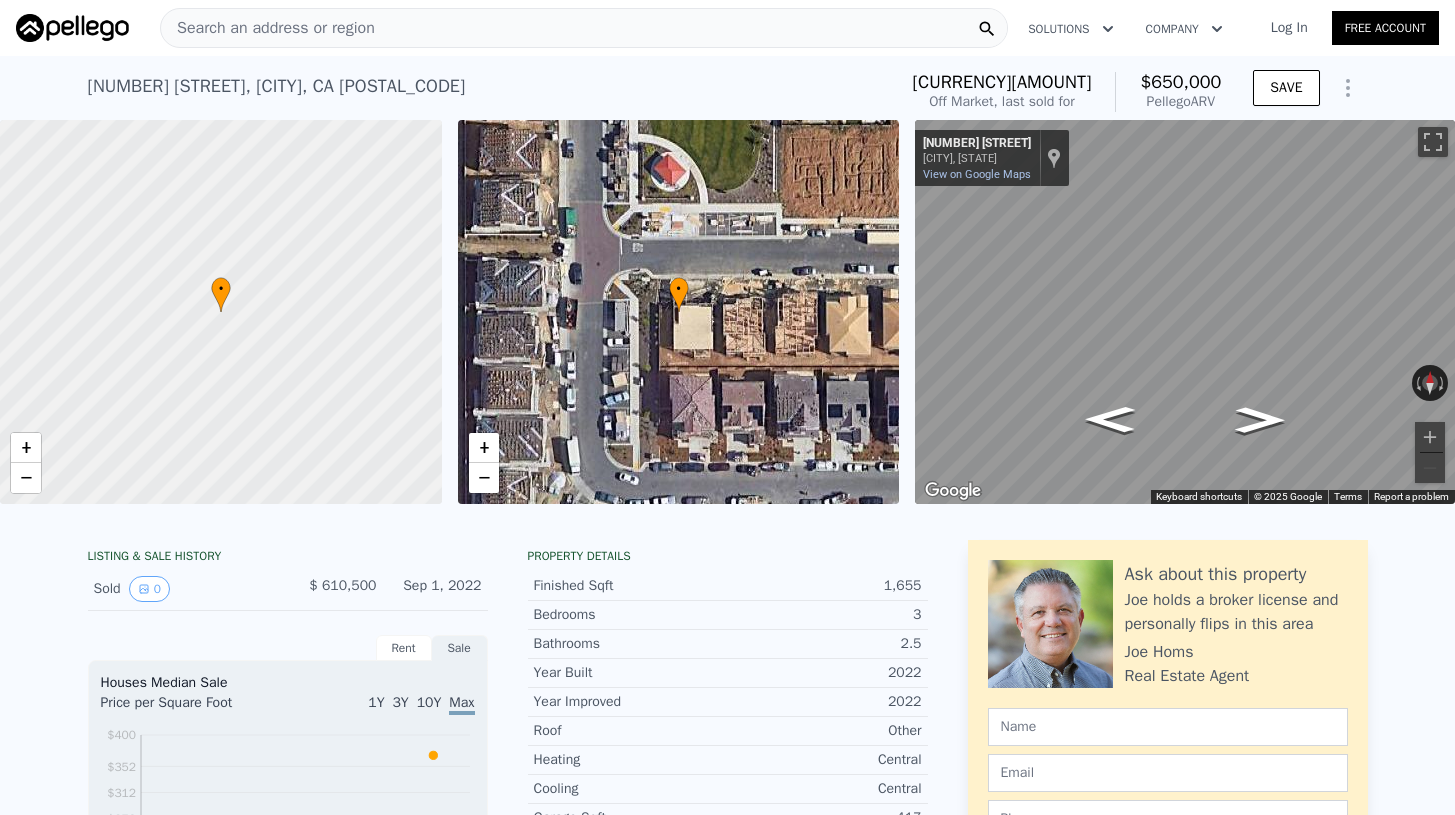 scroll, scrollTop: 60, scrollLeft: 0, axis: vertical 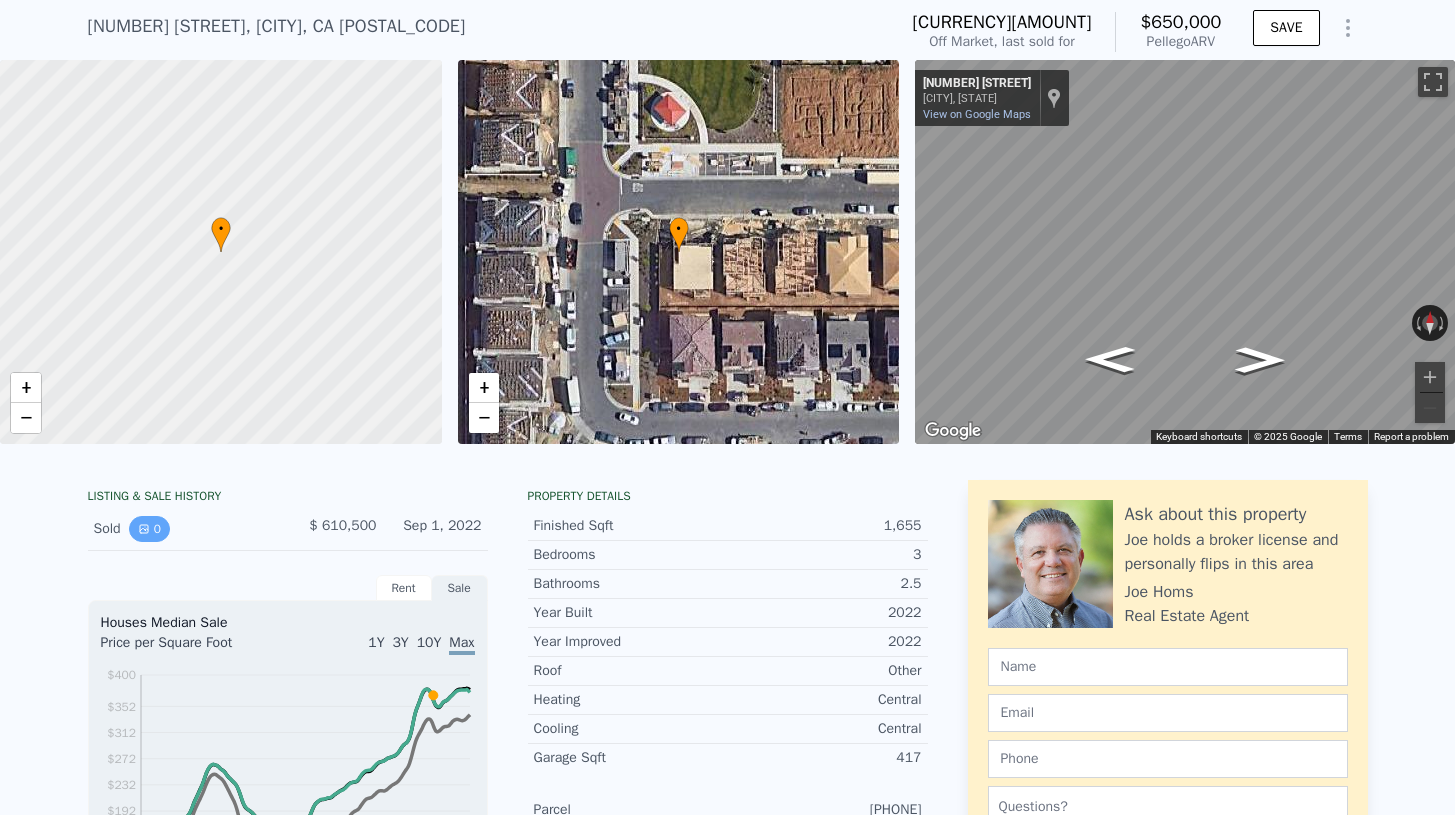 click on "0" at bounding box center (149, 529) 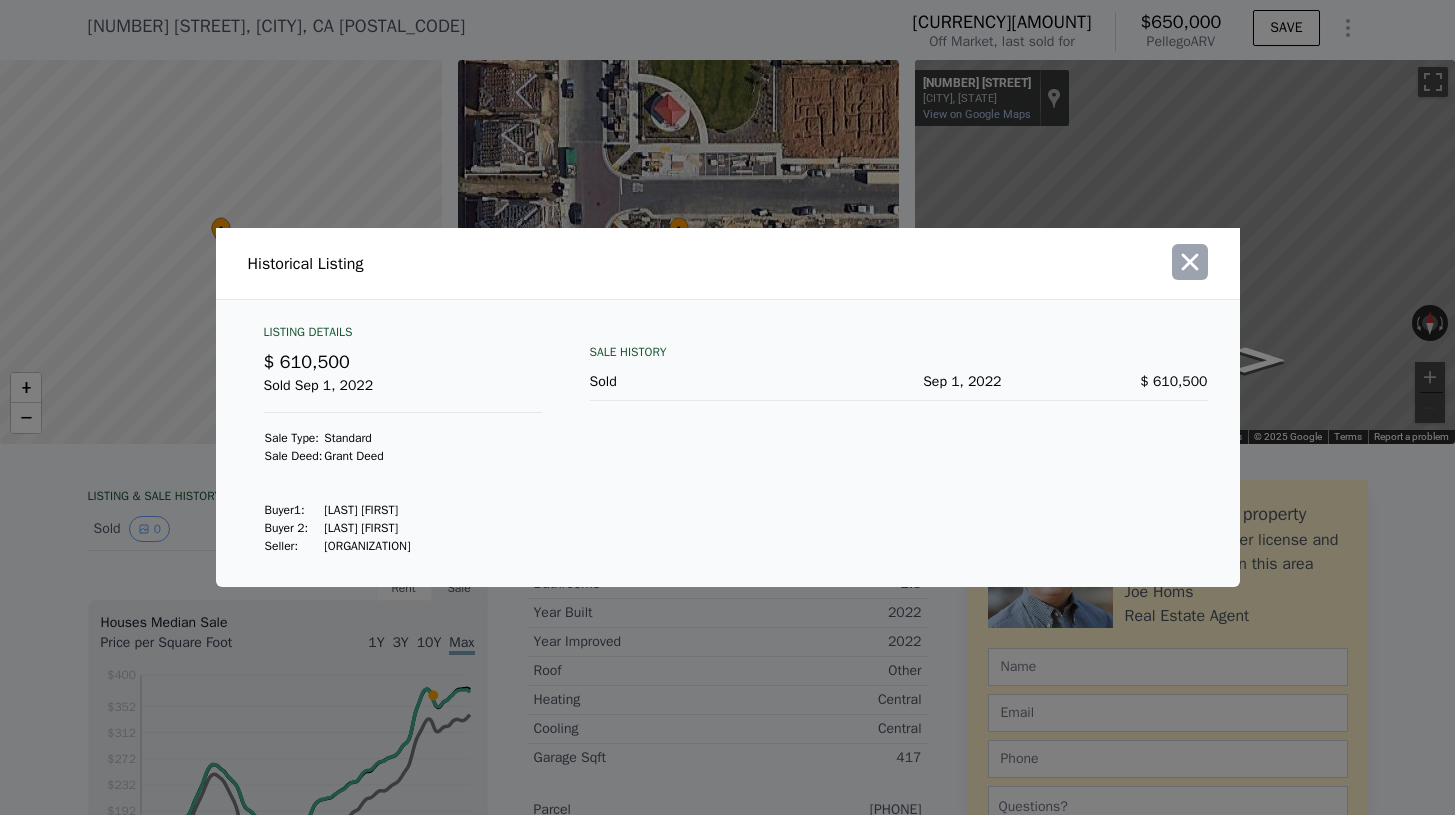 click 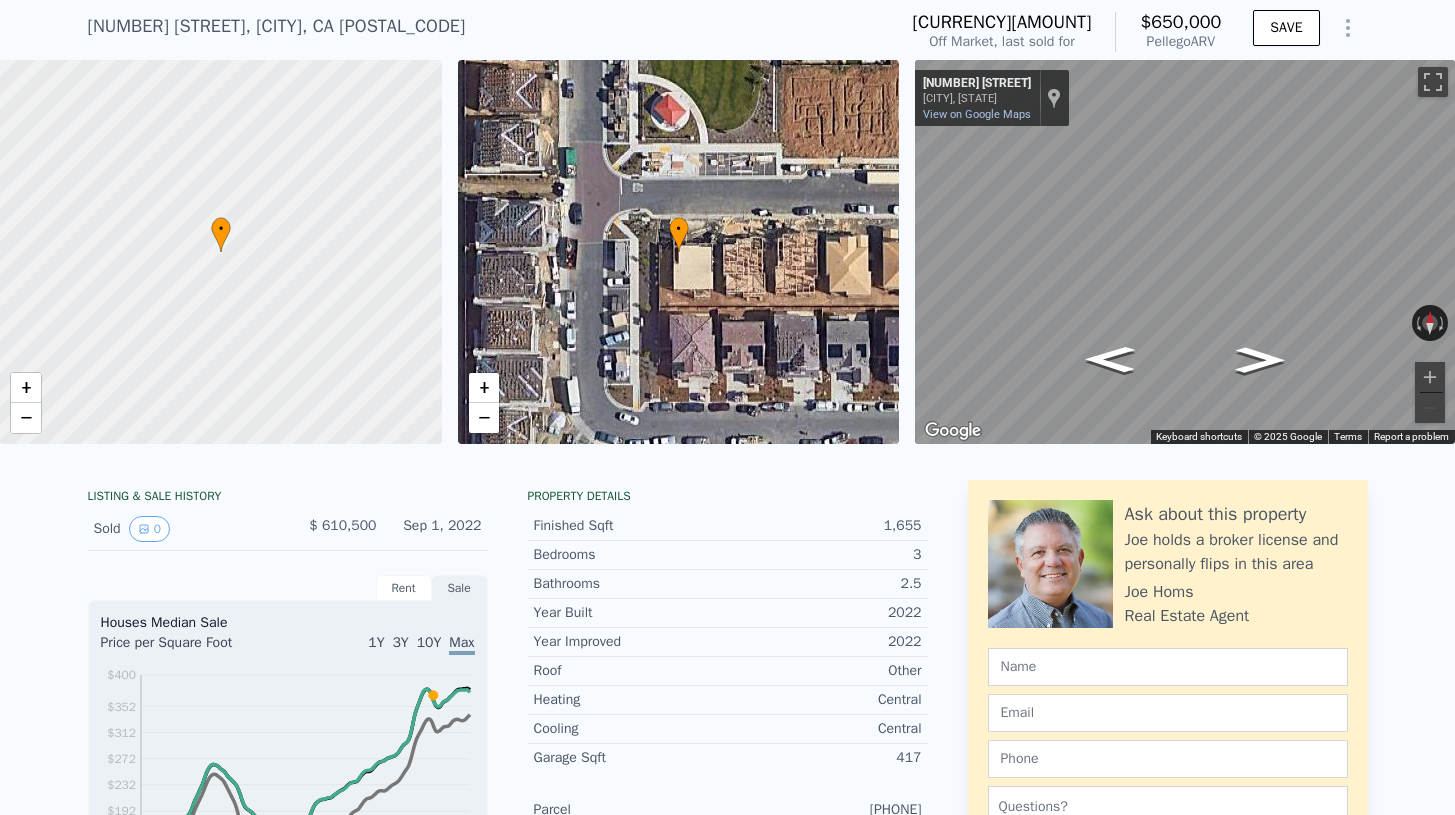 type on "3" 